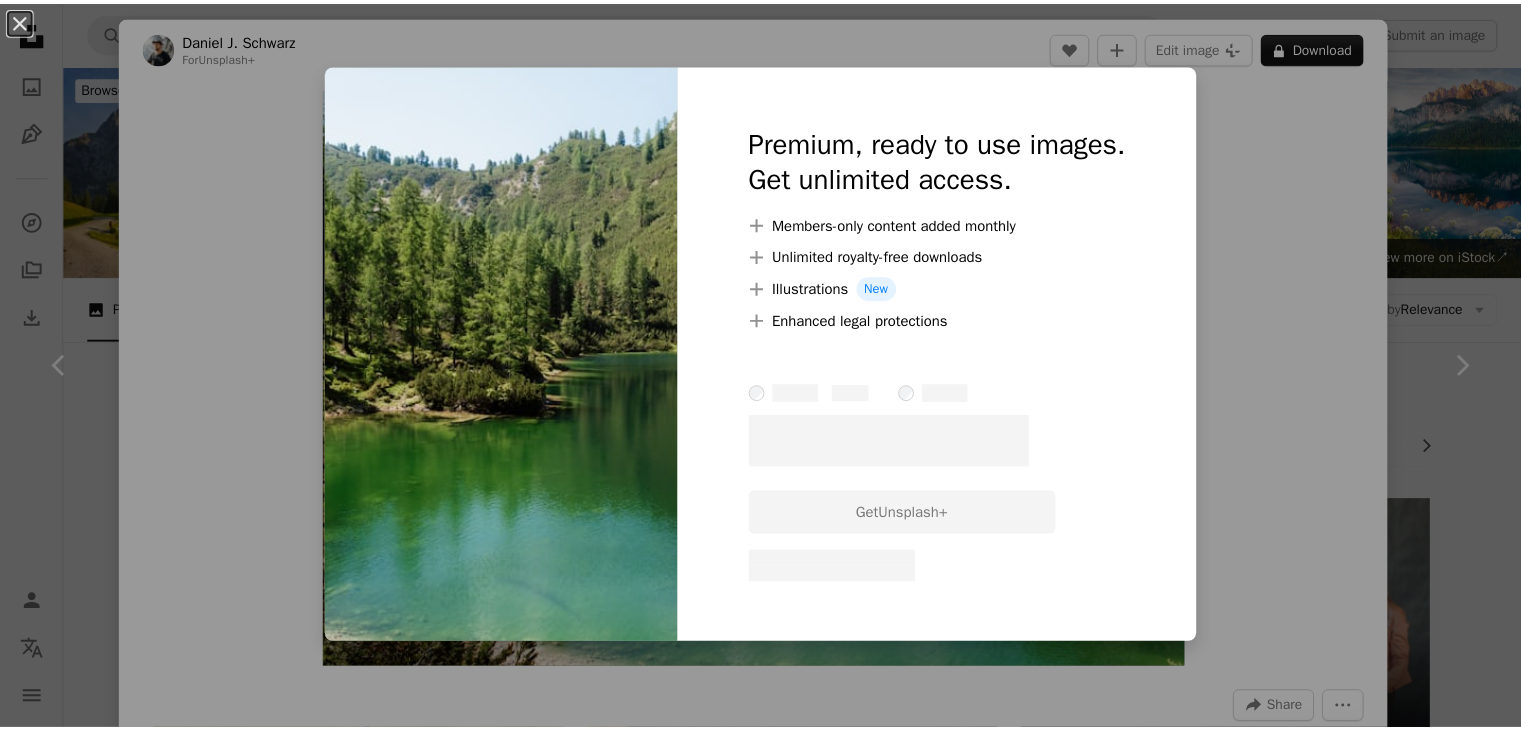 scroll, scrollTop: 2025, scrollLeft: 0, axis: vertical 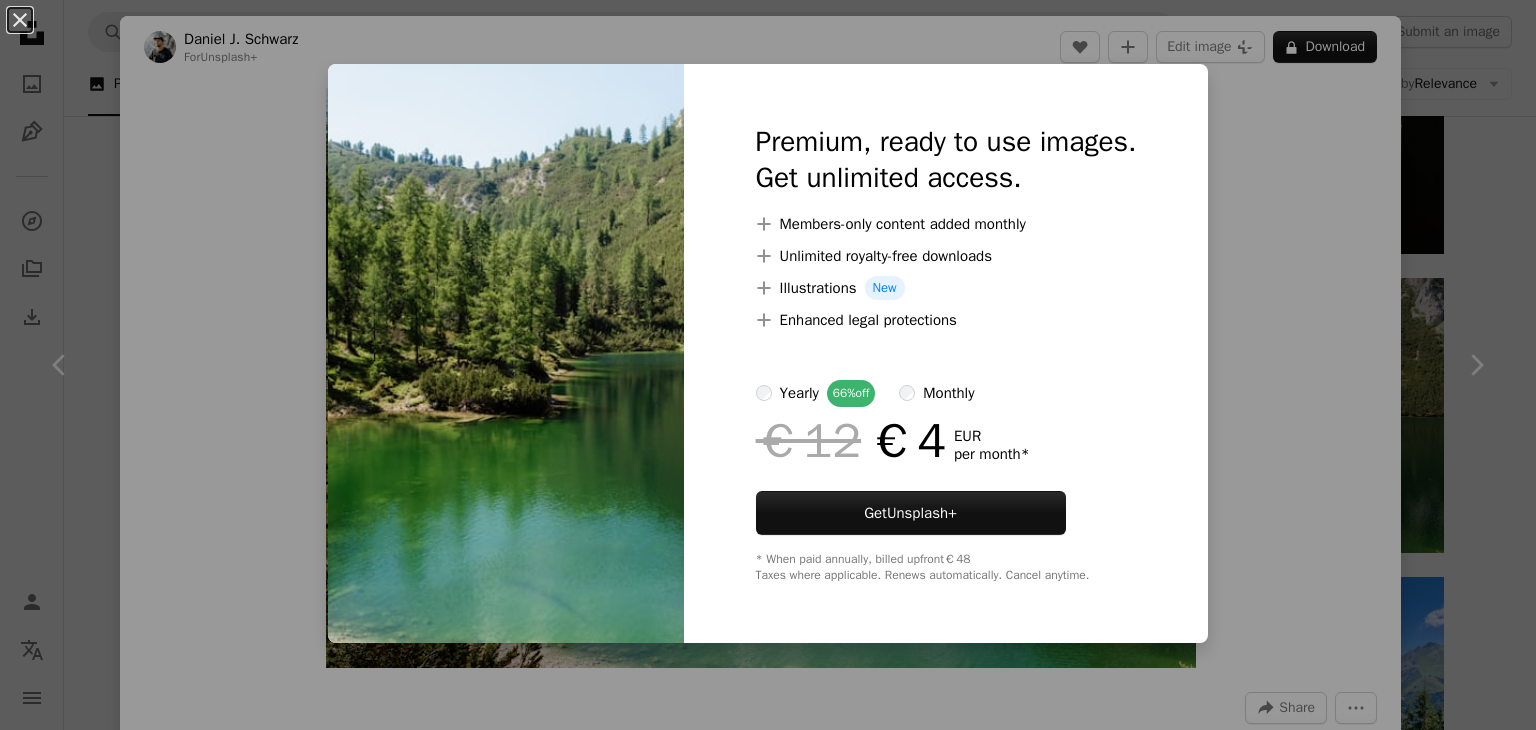click on "An X shape Premium, ready to use images. Get unlimited access. A plus sign Members-only content added monthly A plus sign Unlimited royalty-free downloads A plus sign Illustrations  New A plus sign Enhanced legal protections yearly 66%  off monthly €12   €4 EUR per month * Get  Unsplash+ * When paid annually, billed upfront  €48 Taxes where applicable. Renews automatically. Cancel anytime." at bounding box center [768, 365] 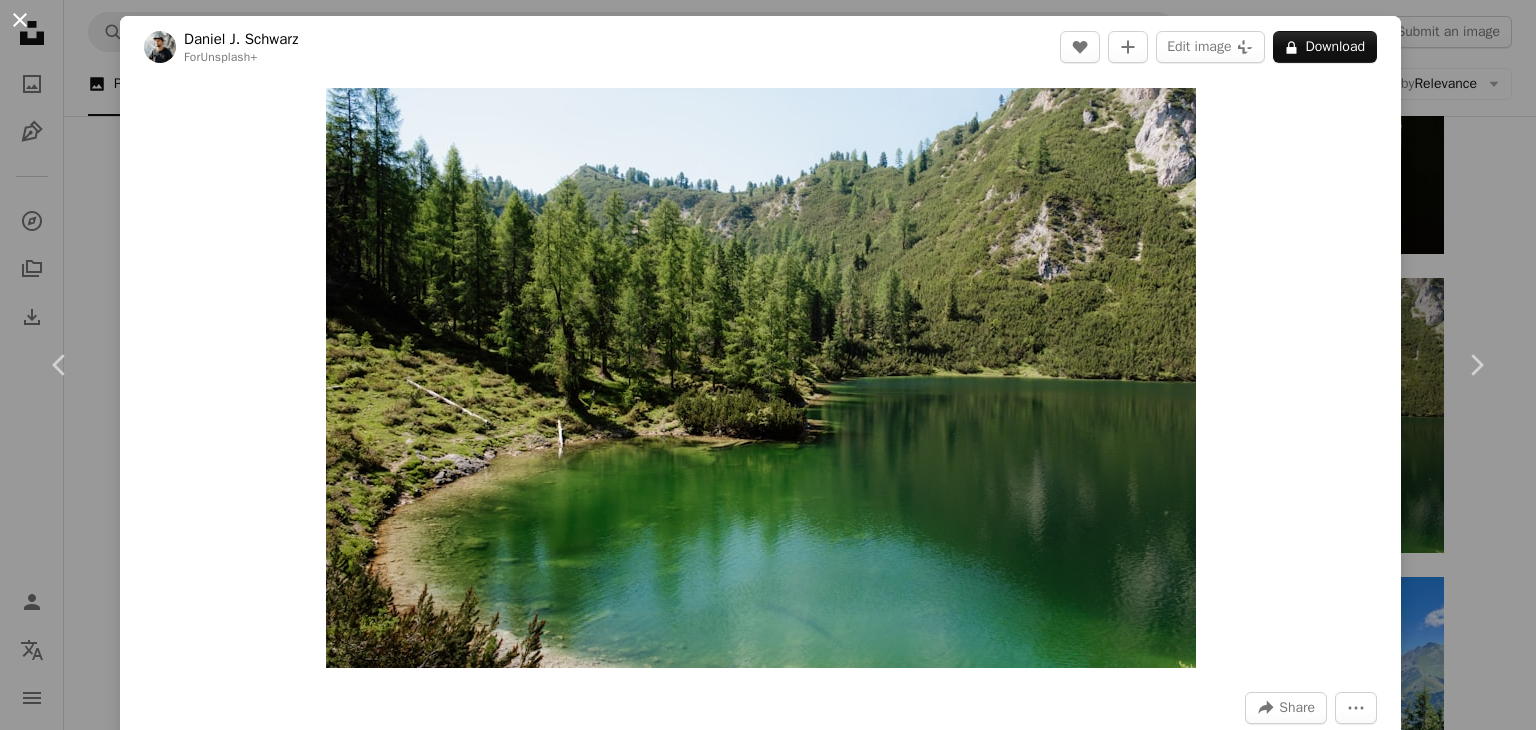 click on "An X shape" at bounding box center [20, 20] 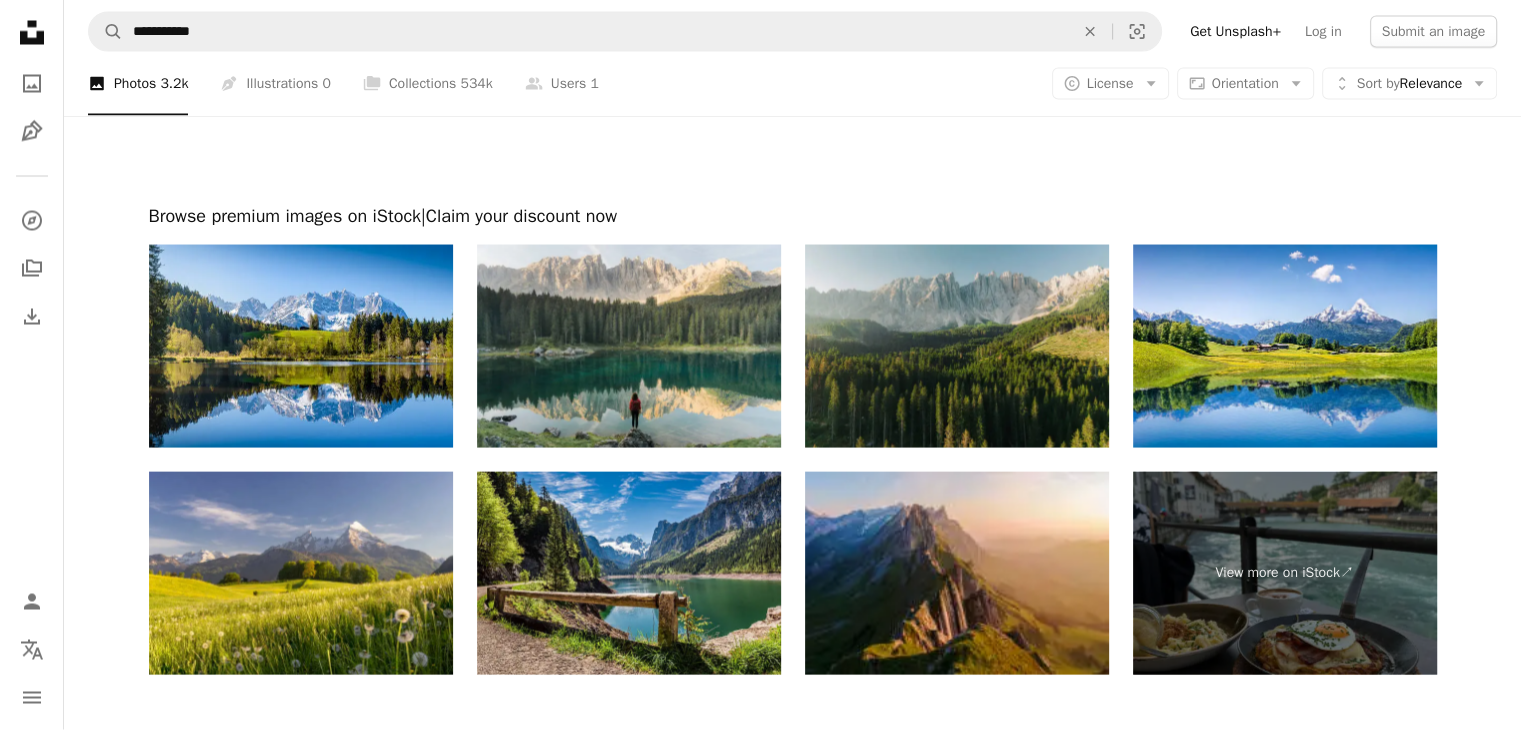 scroll, scrollTop: 3910, scrollLeft: 0, axis: vertical 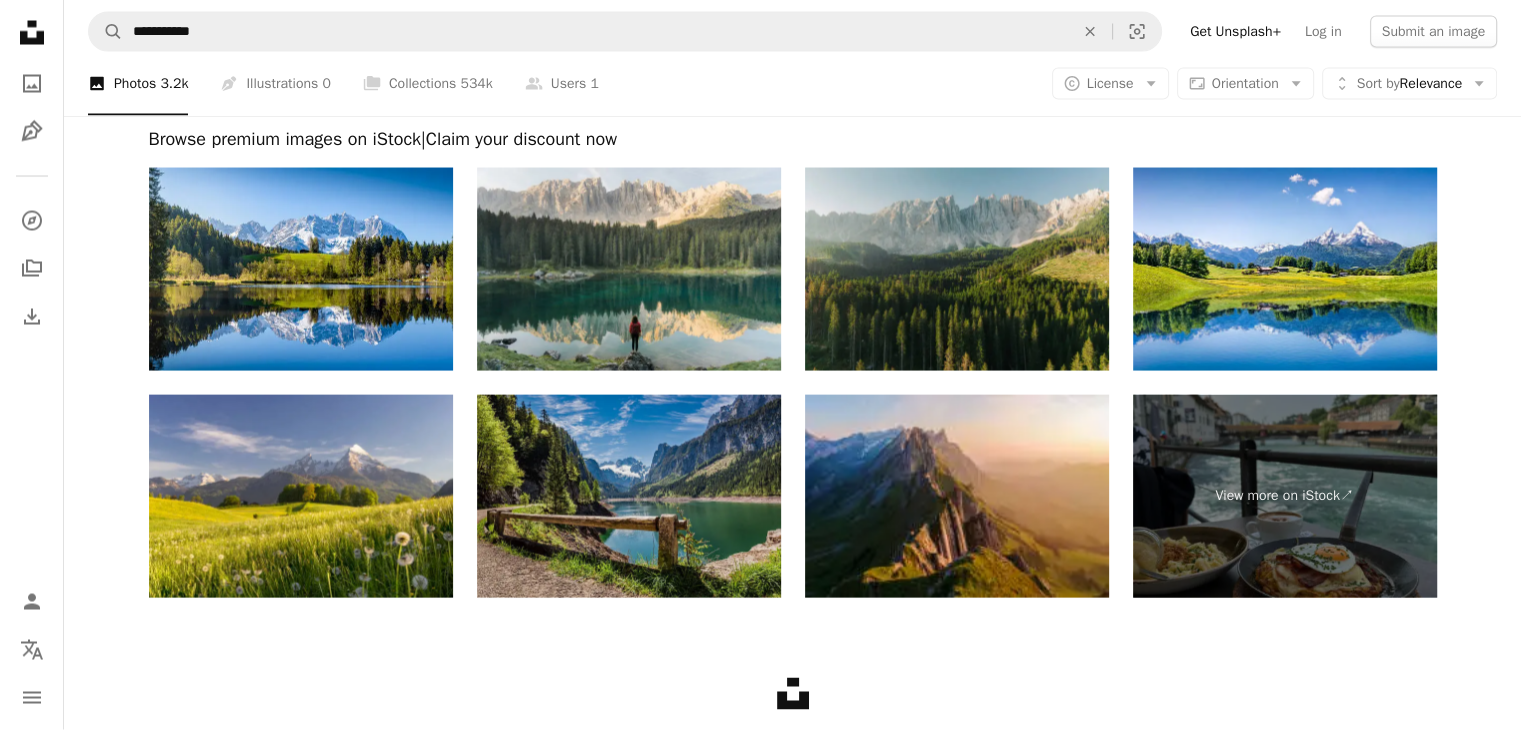 click at bounding box center [629, 496] 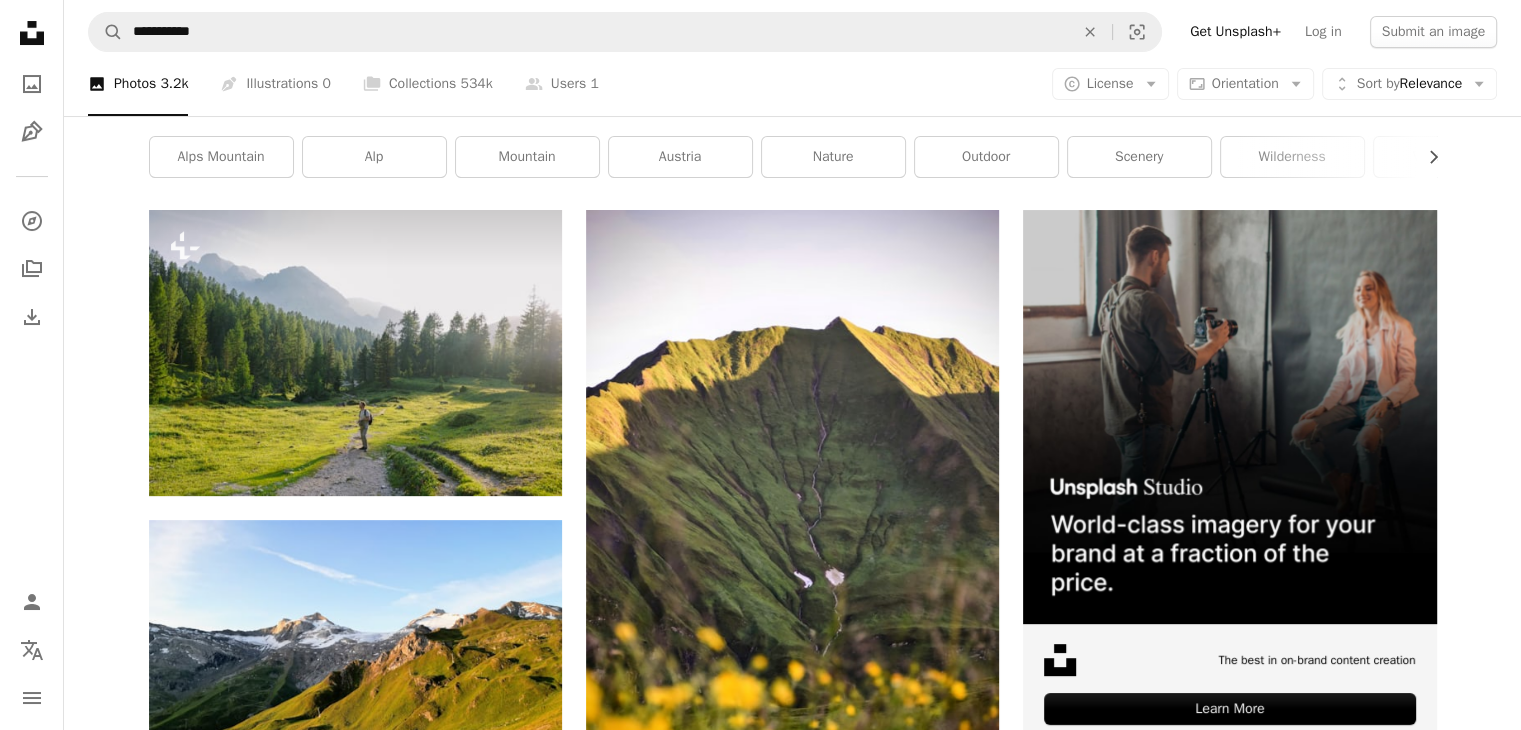 scroll, scrollTop: 0, scrollLeft: 0, axis: both 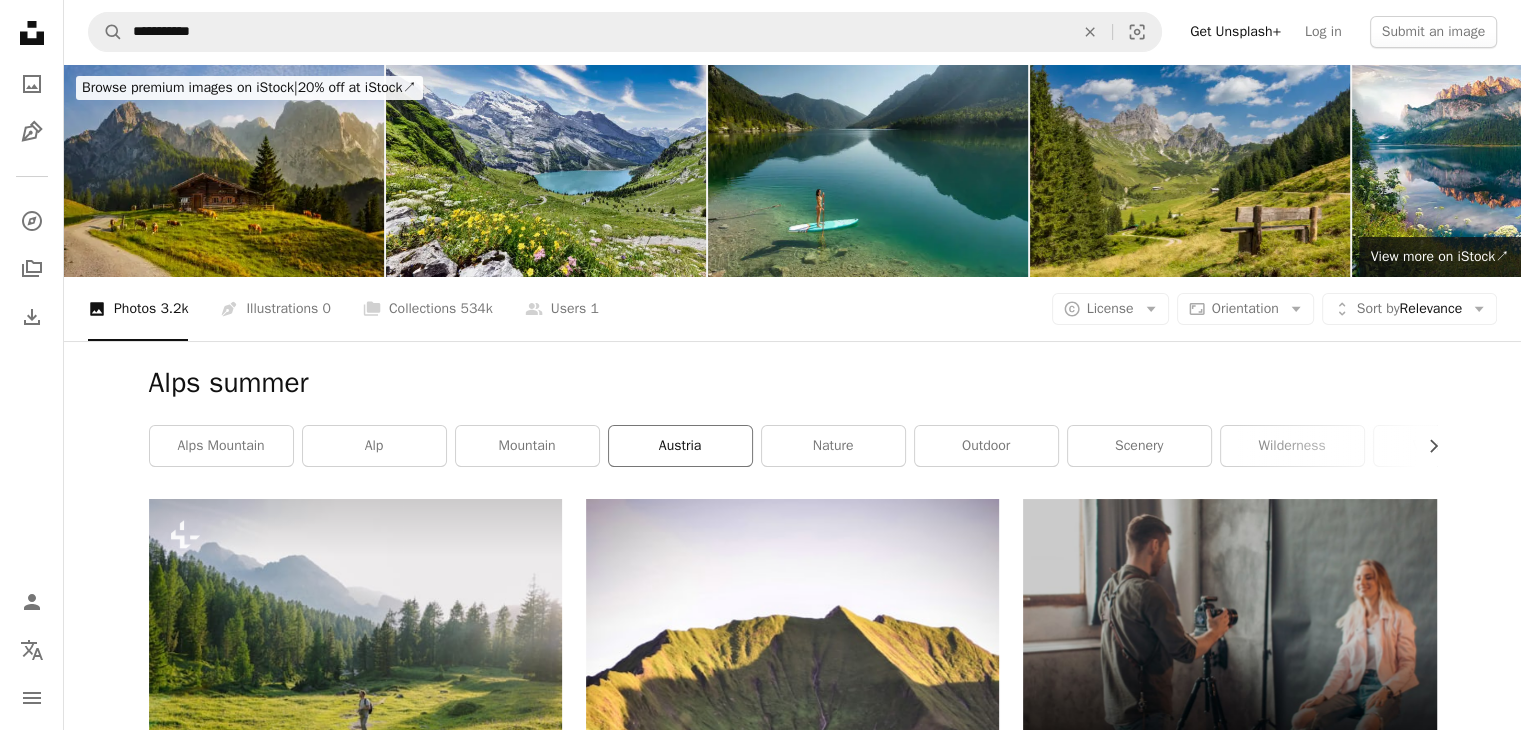 click on "austria" at bounding box center (680, 446) 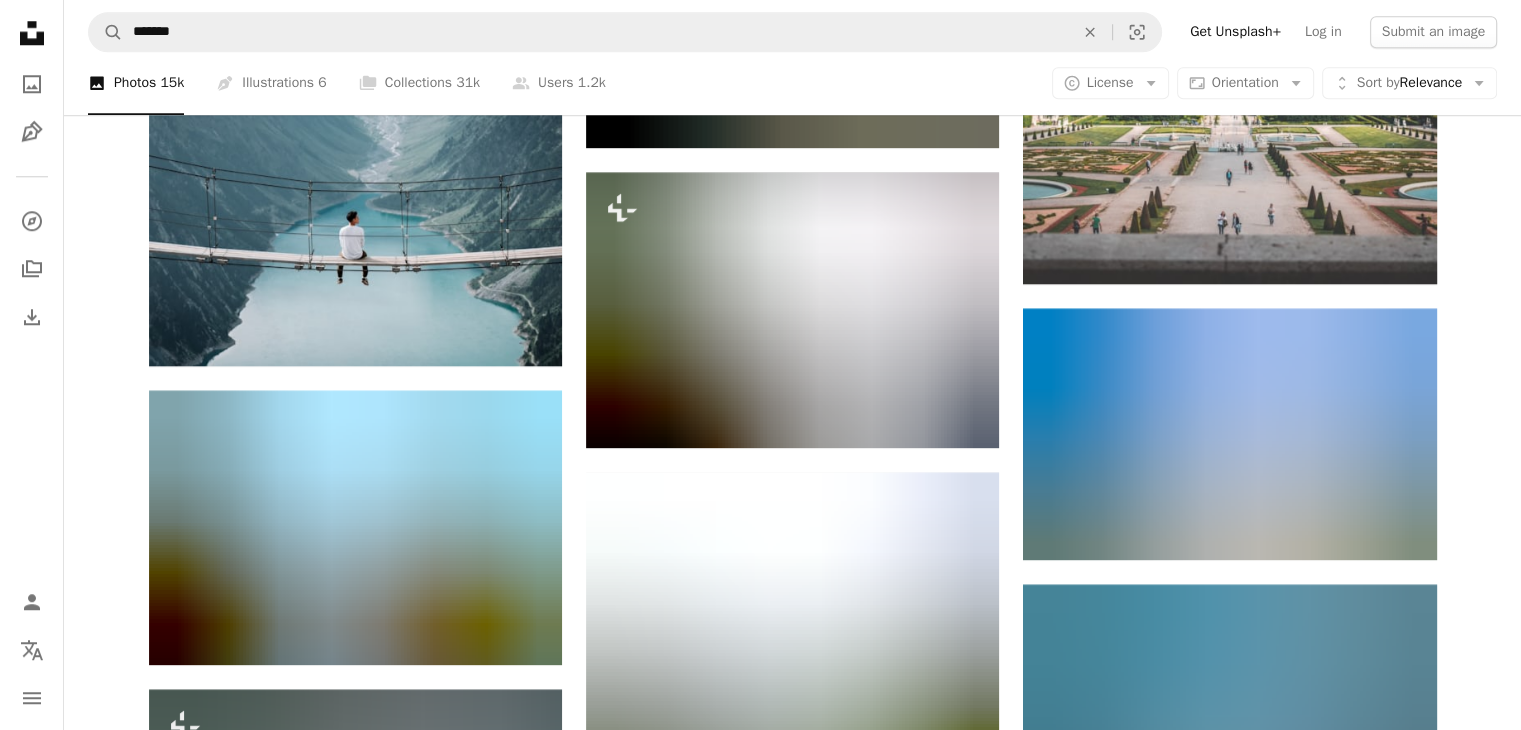 scroll, scrollTop: 2014, scrollLeft: 0, axis: vertical 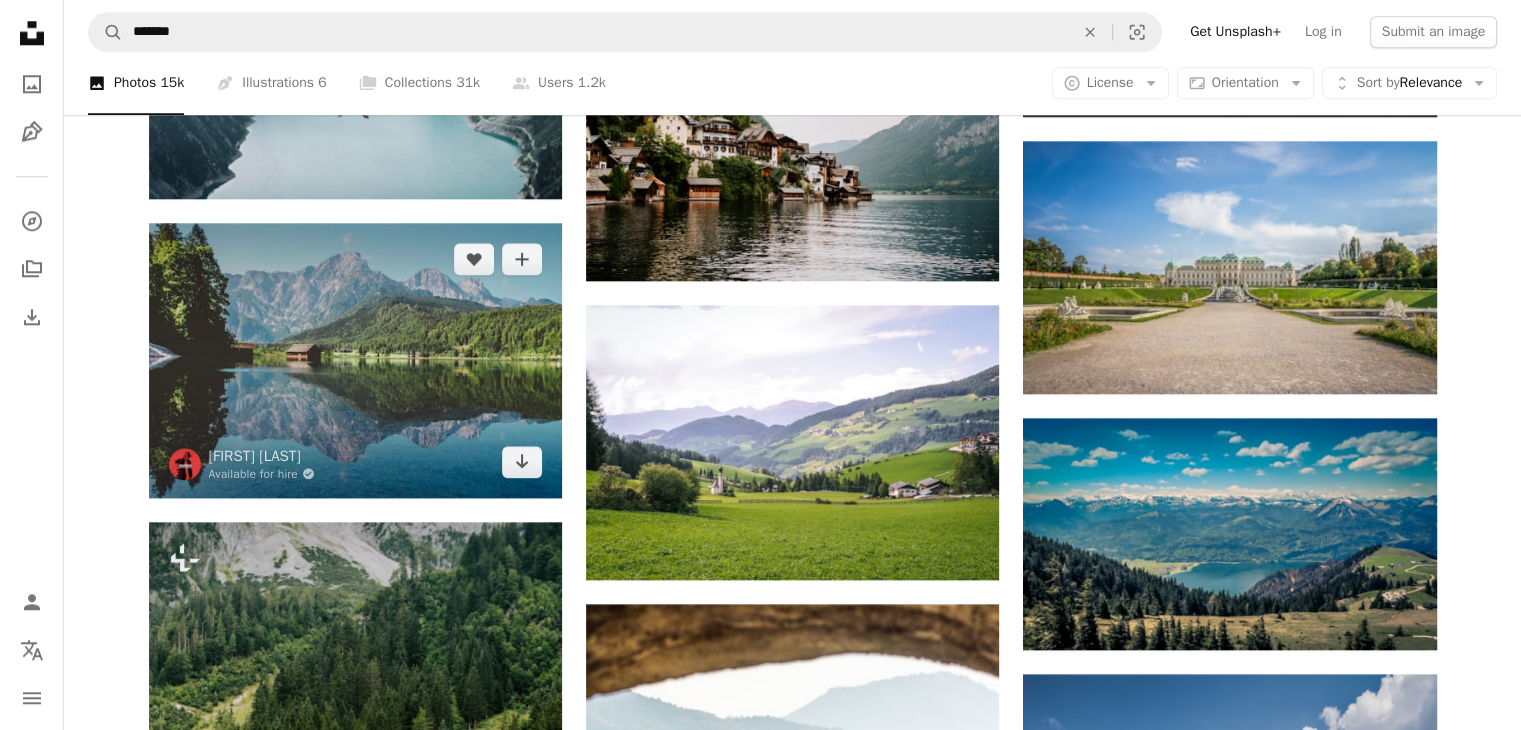 click at bounding box center (355, 360) 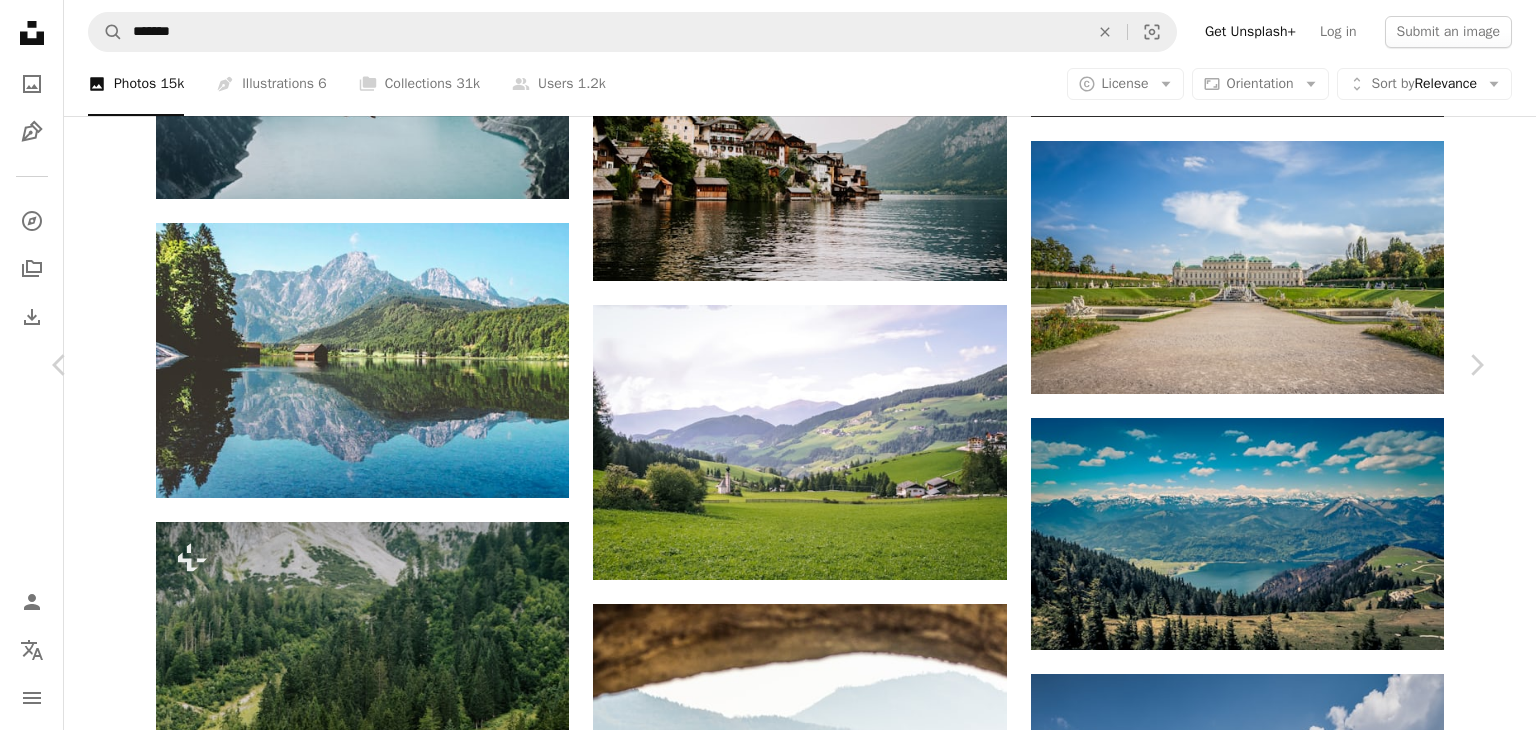 click on "A X shape Chevron left Chevron right [FIRST] [LAST] Available for hire A checkmark inside of a circle A heart A plus sign Edit image   Plus sign for Unsplash+ Download free Chevron down Zoom in Views 530,277 Downloads 7,706 A forward-right arrow Share Info icon Info More Actions A map marker [LOCATION], [COUNTRY] Calendar outlined Published on  [MONTH] [DAY], [YEAR] Camera NIKON CORPORATION, NIKON D5200 Safety Free to use under the  Unsplash License wallpaper forest blue mountains lake beautiful austria land building house plant grey scenery villa outdoors countryside housing mountain range peak vegetation Backgrounds Browse premium related images on iStock  |  Save 20% with code UNSPLASH20 View more on iStock  ↗ Related images A heart A plus sign [FIRST] [LAST] Arrow pointing down A heart A plus sign [FIRST] [LAST] Available for hire A checkmark inside of a circle Arrow pointing down A heart A plus sign [FIRST] [LAST] Available for hire A checkmark inside of a circle Arrow pointing down A heart A plus sign A heart" at bounding box center (768, 5432) 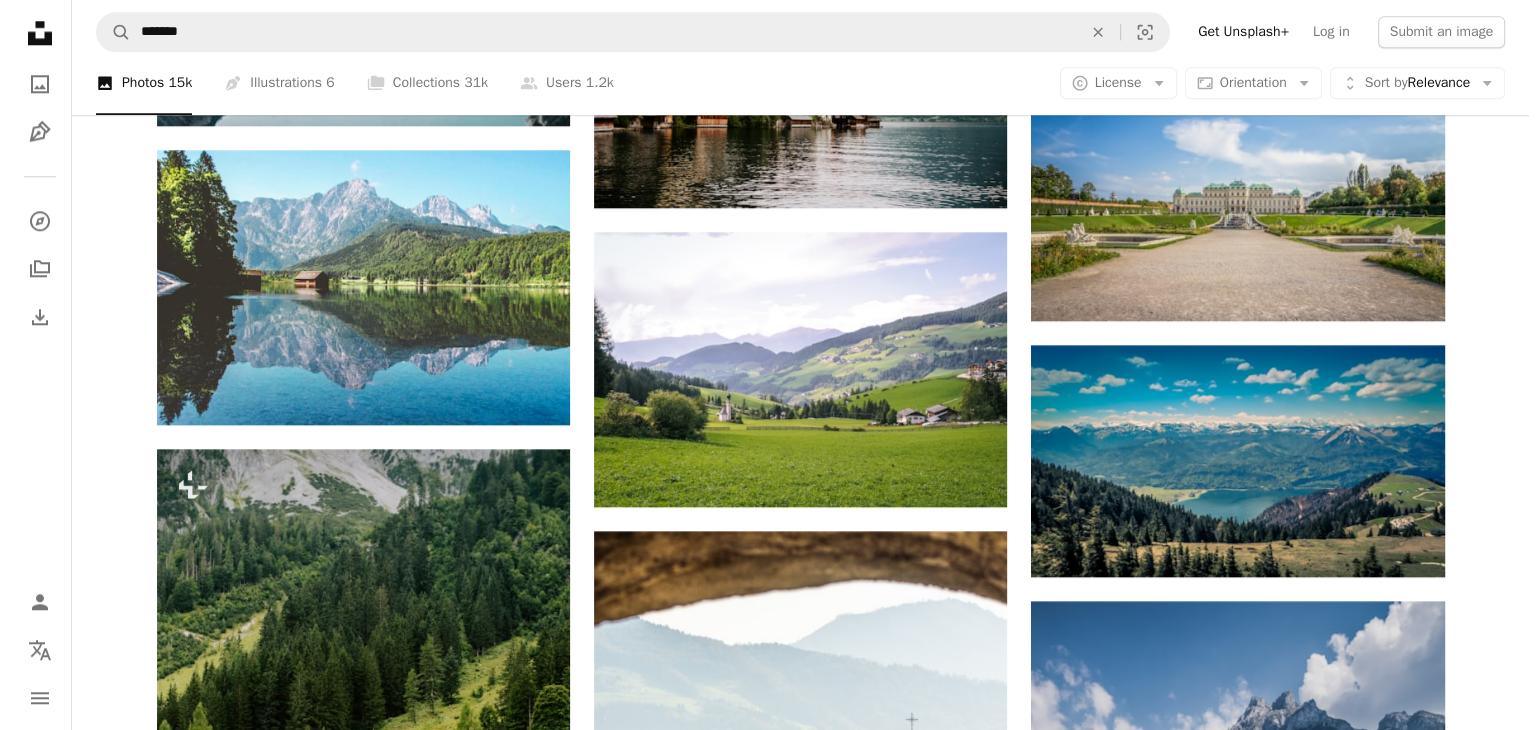 scroll, scrollTop: 1922, scrollLeft: 0, axis: vertical 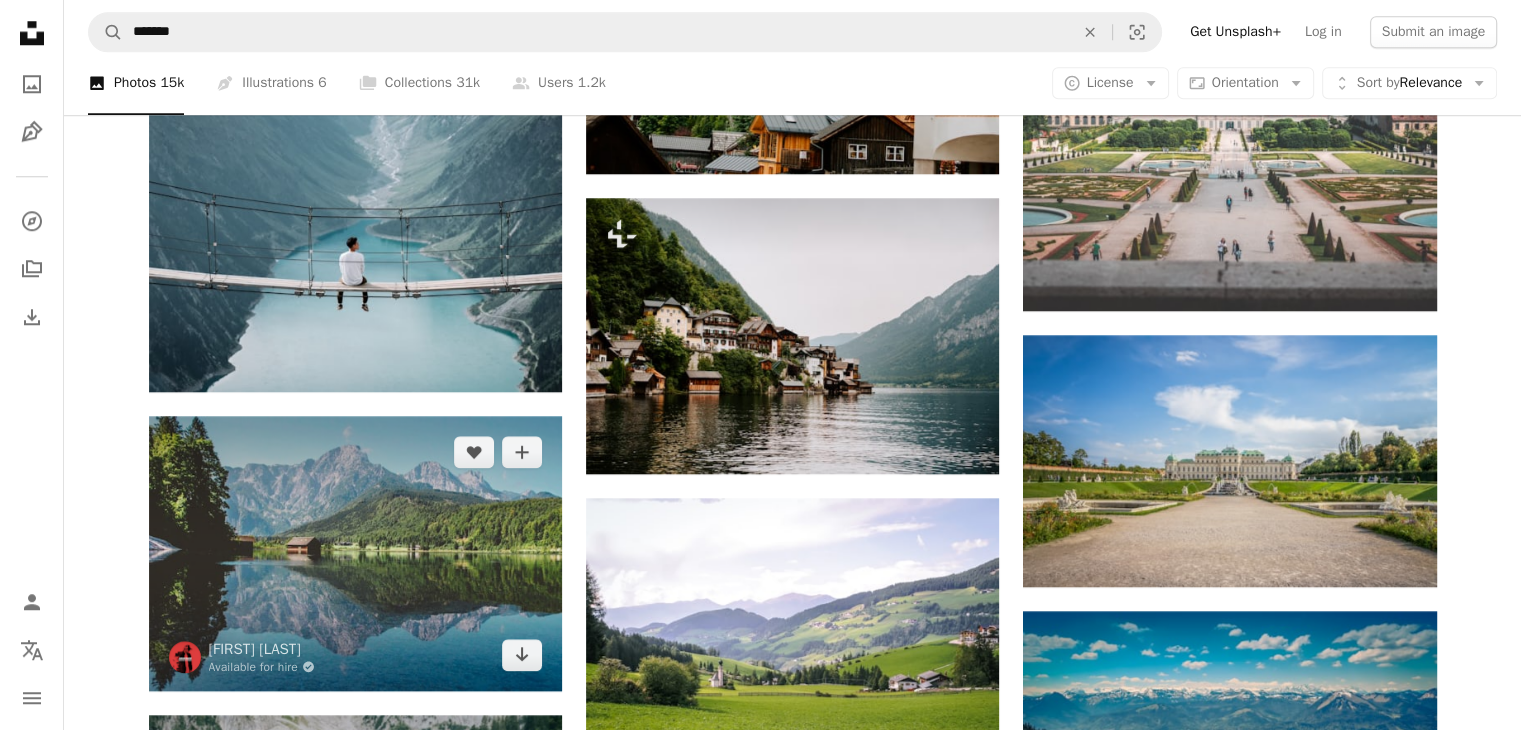 click at bounding box center [355, 553] 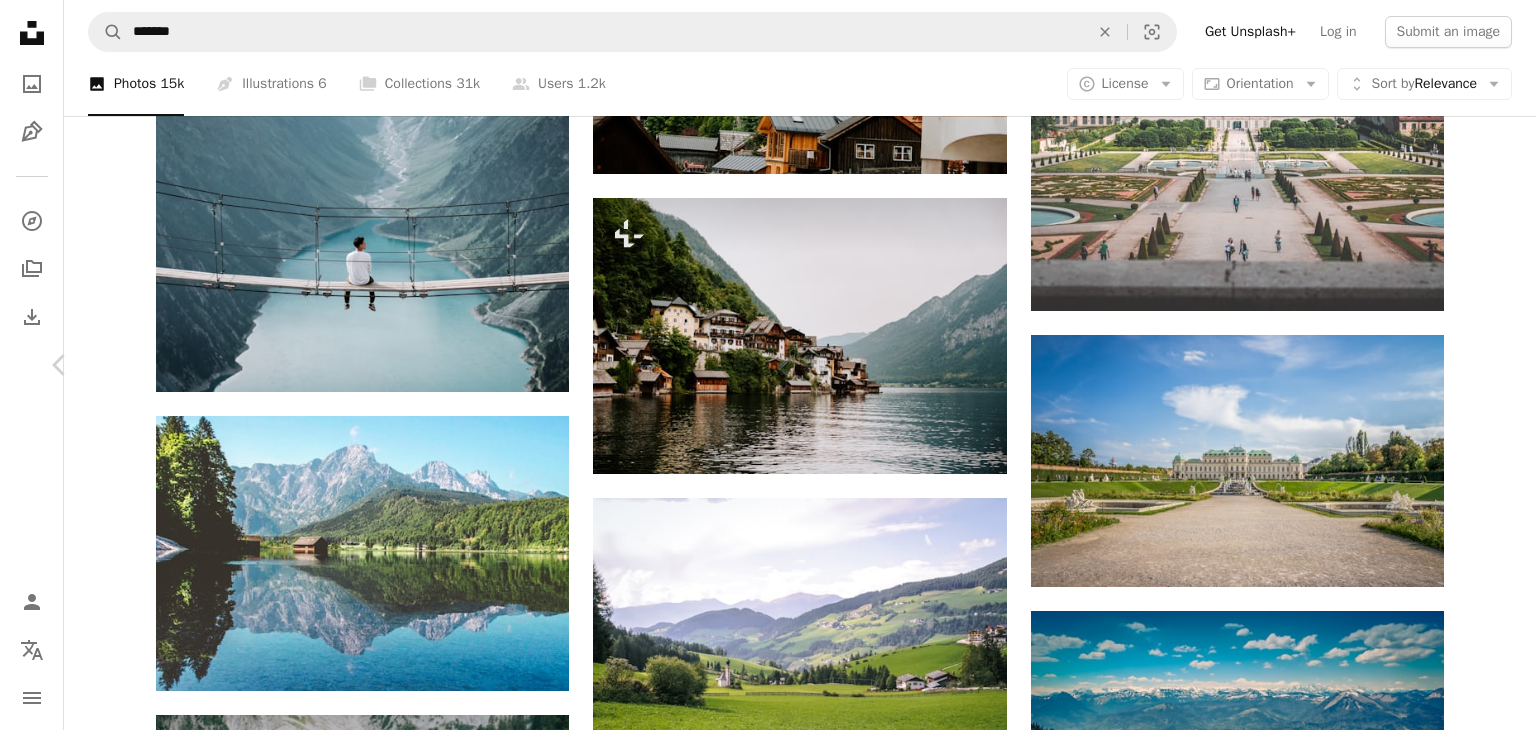 click on "Chevron right" at bounding box center [1476, 365] 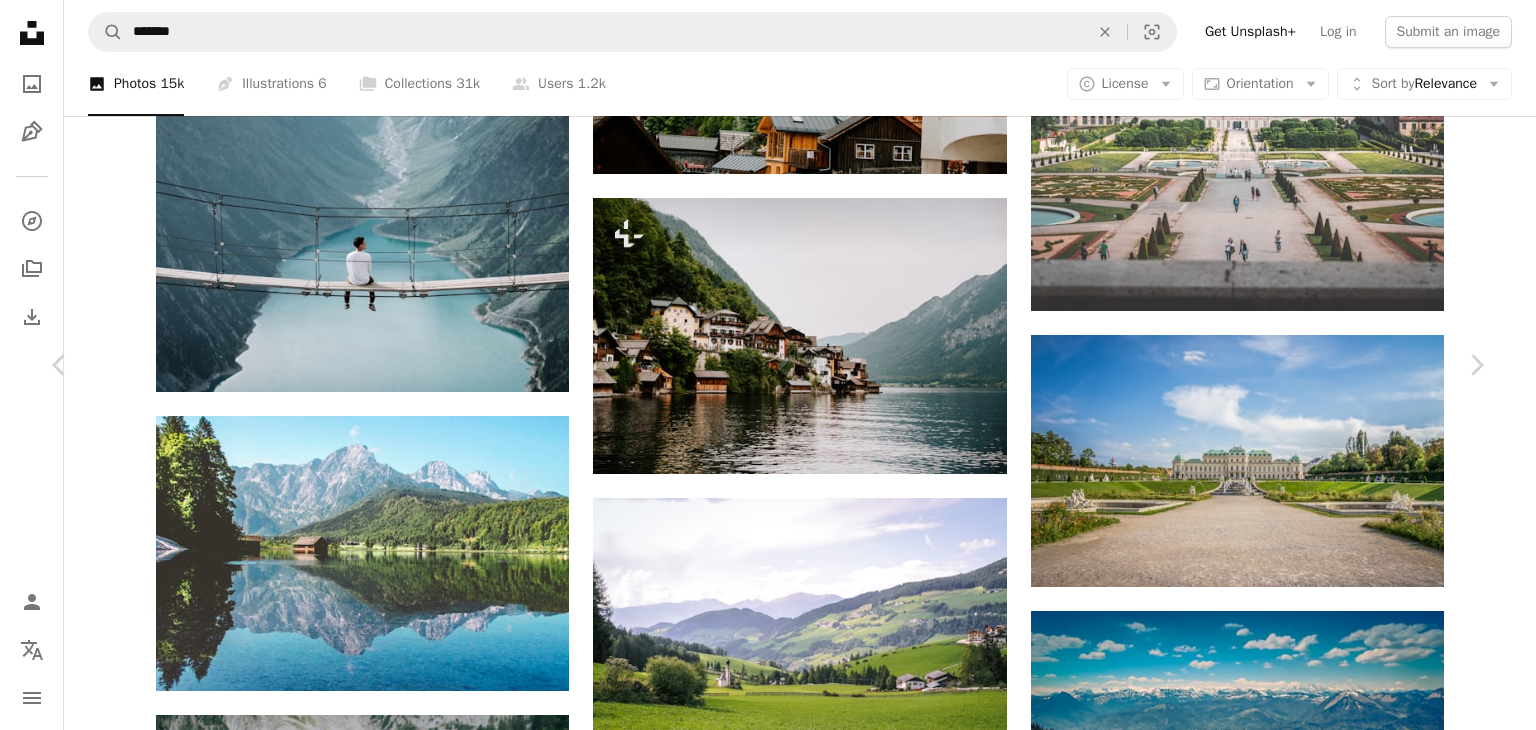 click on "A X shape Unsplash uses cookies and similar technologies to secure our site, provide useful features to free and paying users, and to ensure optimal performance. By clicking "Accept all cookies" or closing this prompt, you consent to the use of all cookies. By clicking "Accept essential only", you consent only to the use of cookies that are strictly necessary for the site to function. See our  Cookie Policy  for more info. Manage cookies Accept essential only Accept all cookies Unsplash logo Unsplash Home A photo Pen Tool A compass A stack of folders Download Person Localization icon navigation menu A magnifying glass ******* An X shape Visual search Get Unsplash+ Log in Submit an image Browse premium images on iStock  |  20% off at iStock  ↗ Browse premium images on iStock 20% off at iStock  ↗ View more  ↗ View more on iStock  ↗ A photo Photos   15k Pen Tool Illustrations   6 A stack of folders Collections   31k A group of people Users   1.2k A copyright icon © License Arrow down Aspect ratio" at bounding box center [768, 1669] 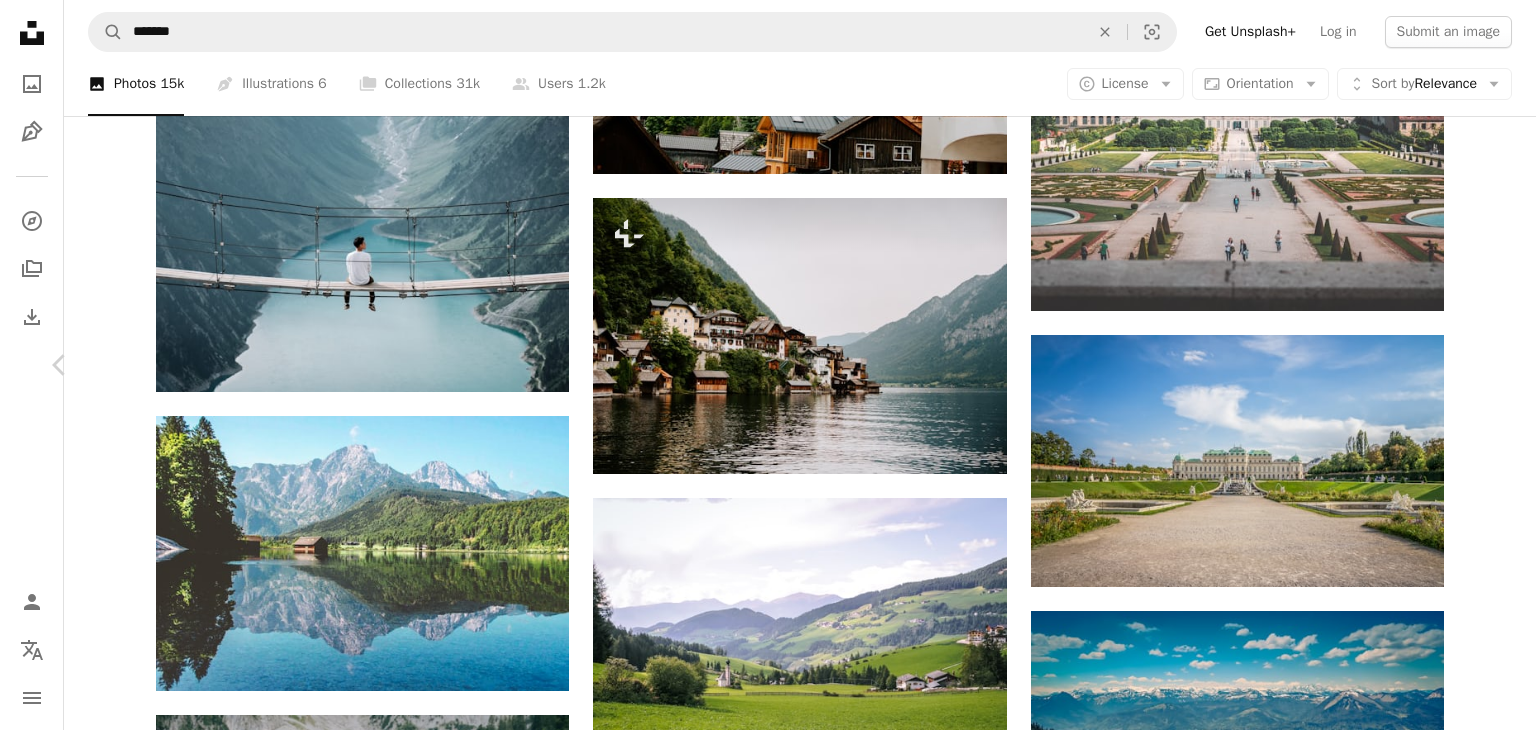 click on "Chevron right" 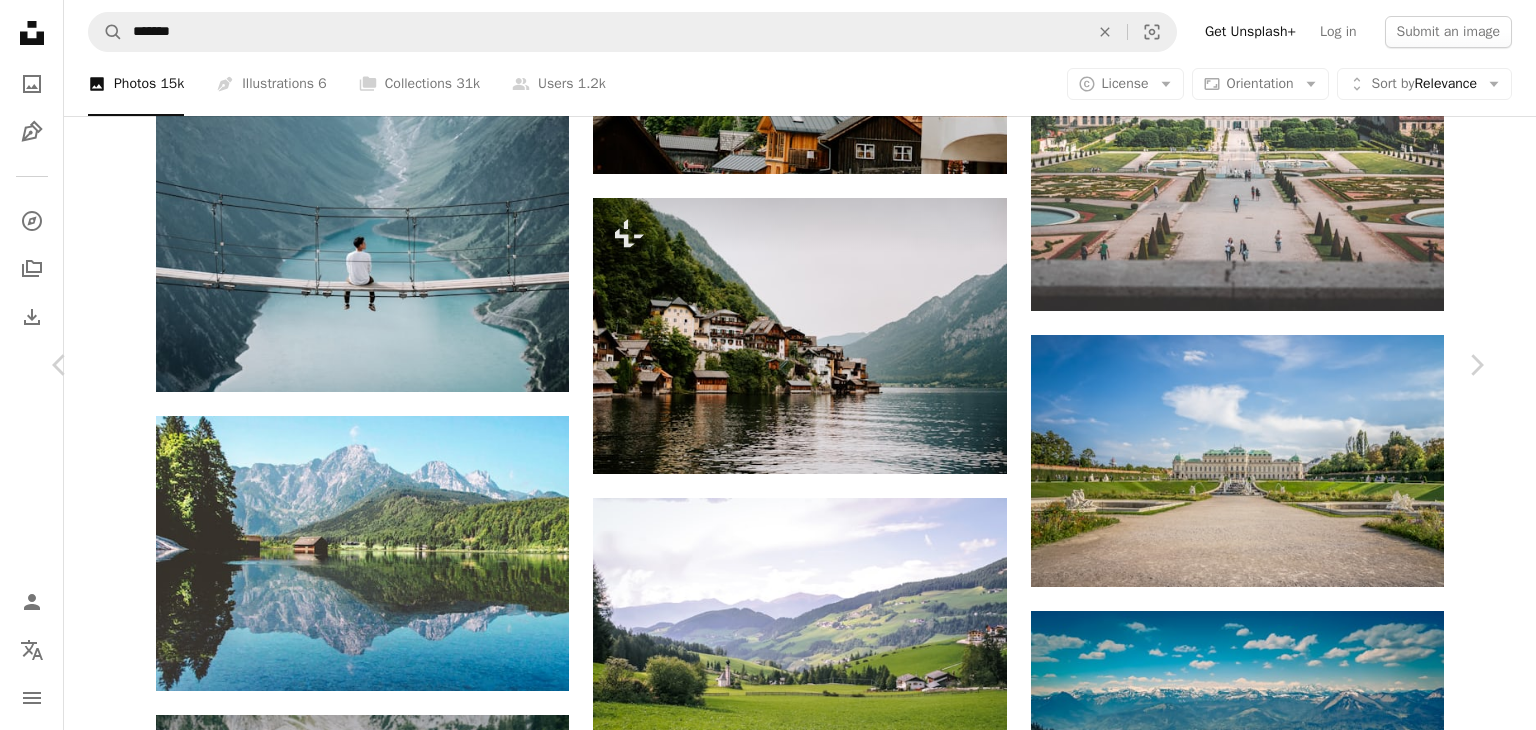 click on "Chevron down" 